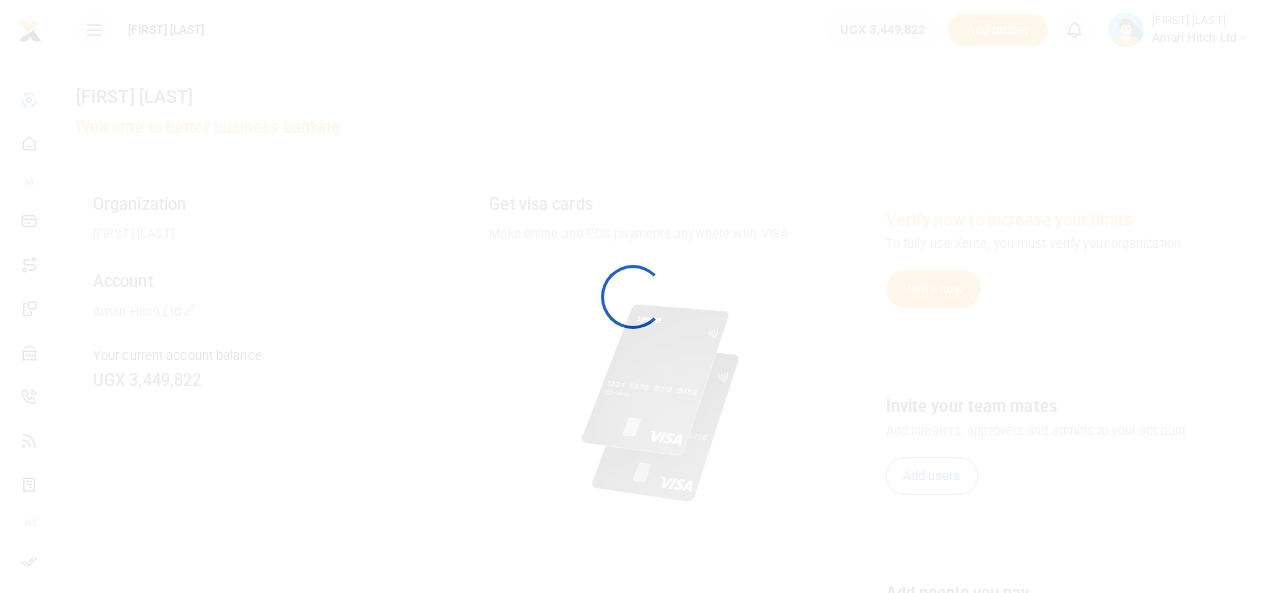 scroll, scrollTop: 0, scrollLeft: 0, axis: both 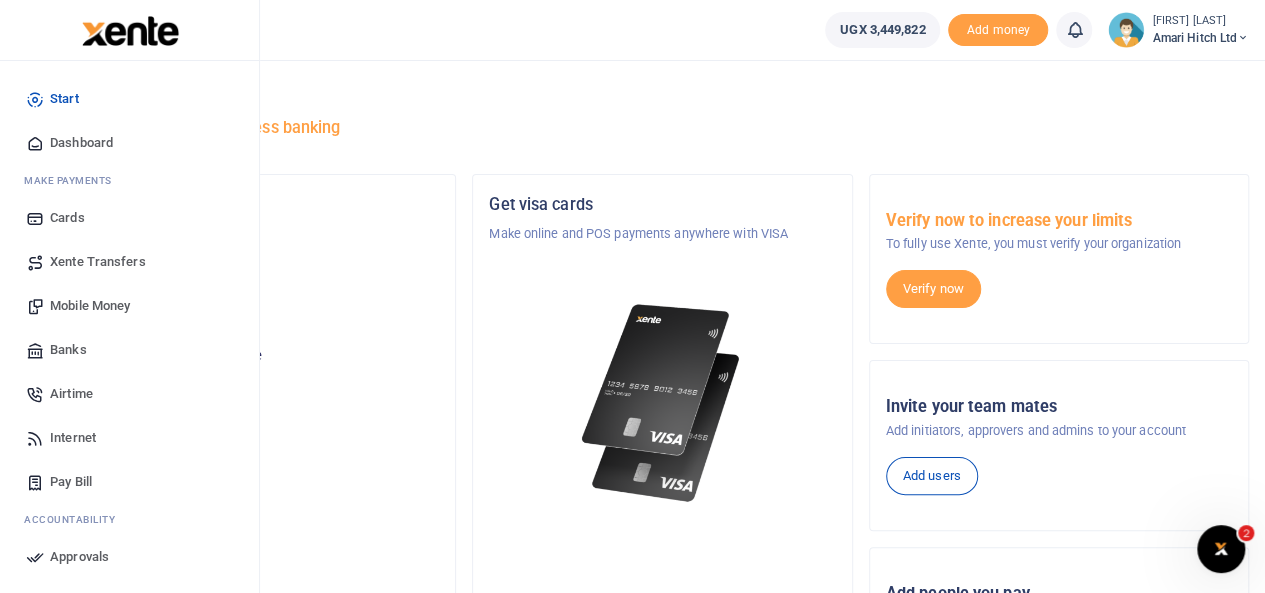 click on "Mobile Money" at bounding box center (90, 306) 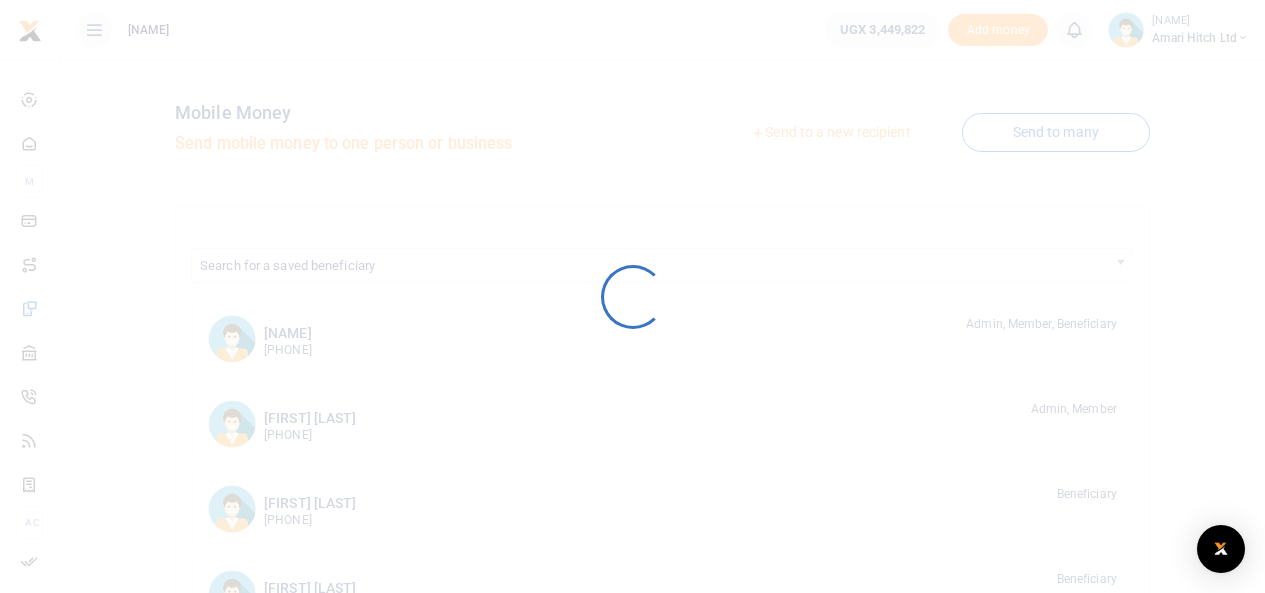 scroll, scrollTop: 0, scrollLeft: 0, axis: both 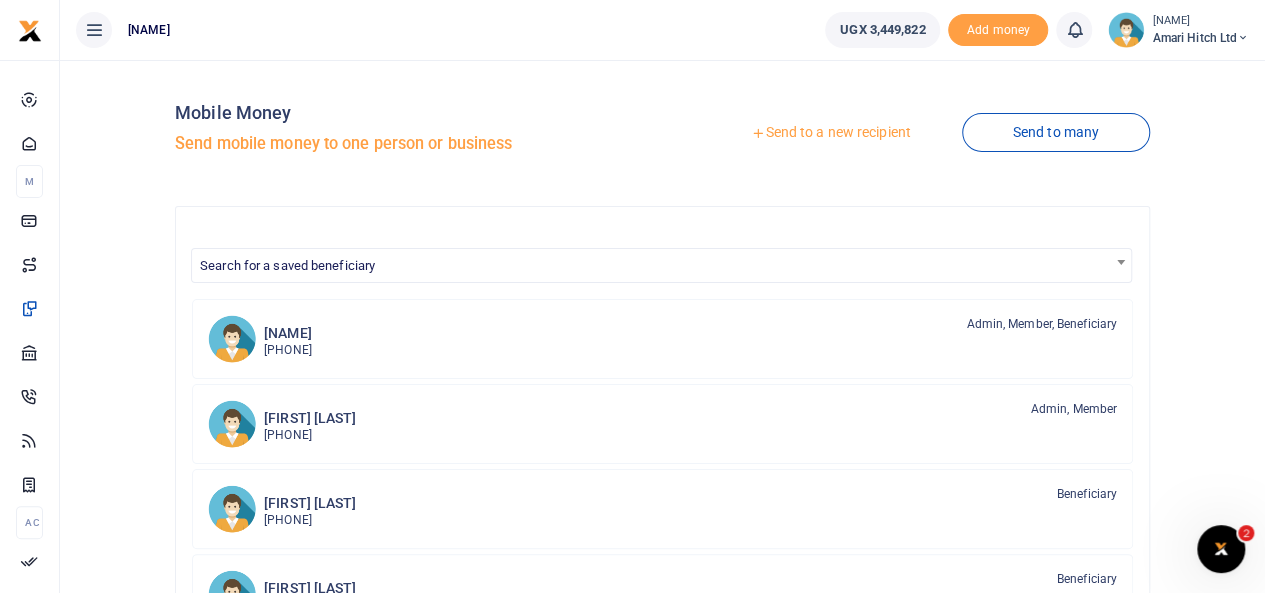 click on "Send to a new recipient" at bounding box center (830, 133) 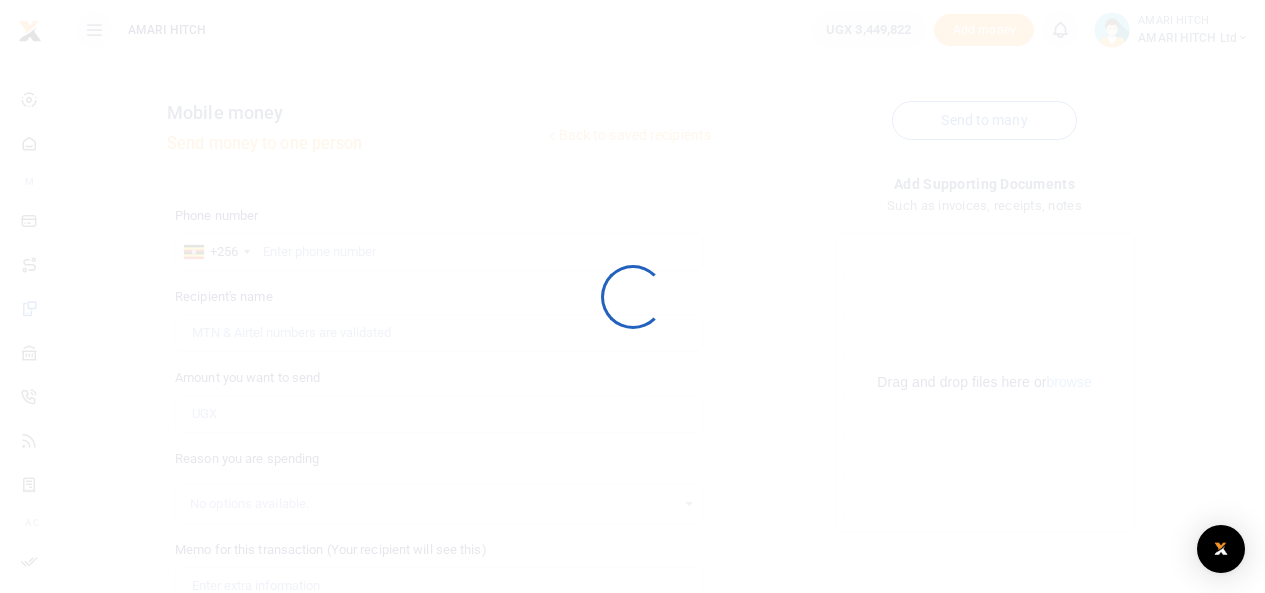 scroll, scrollTop: 0, scrollLeft: 0, axis: both 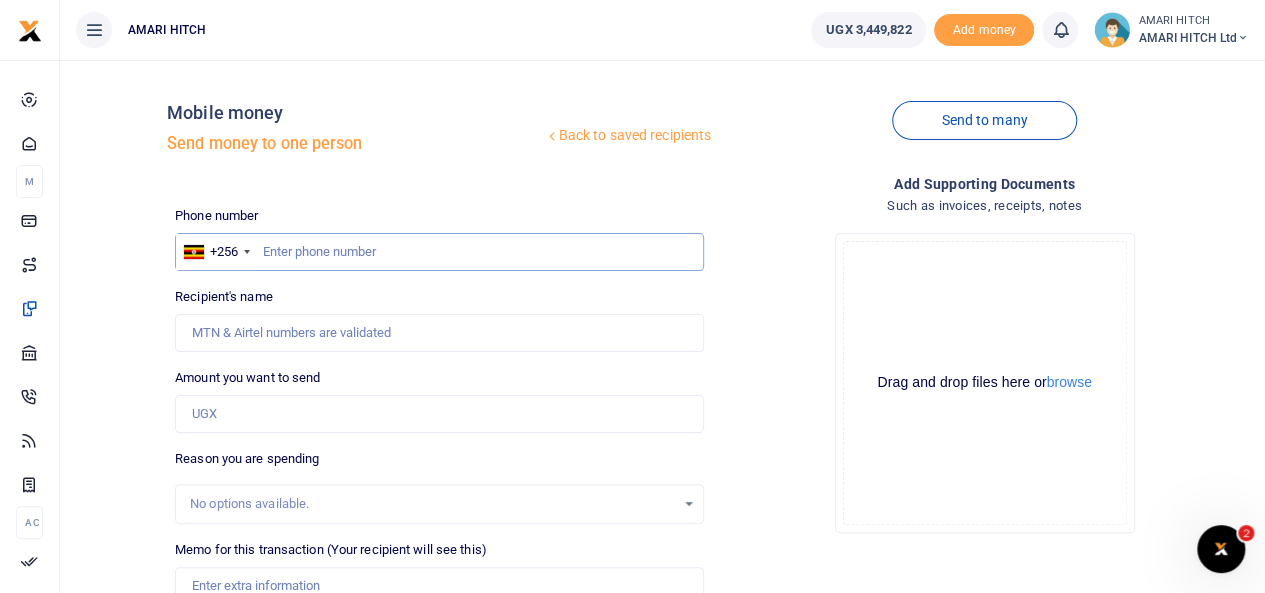 click at bounding box center [439, 252] 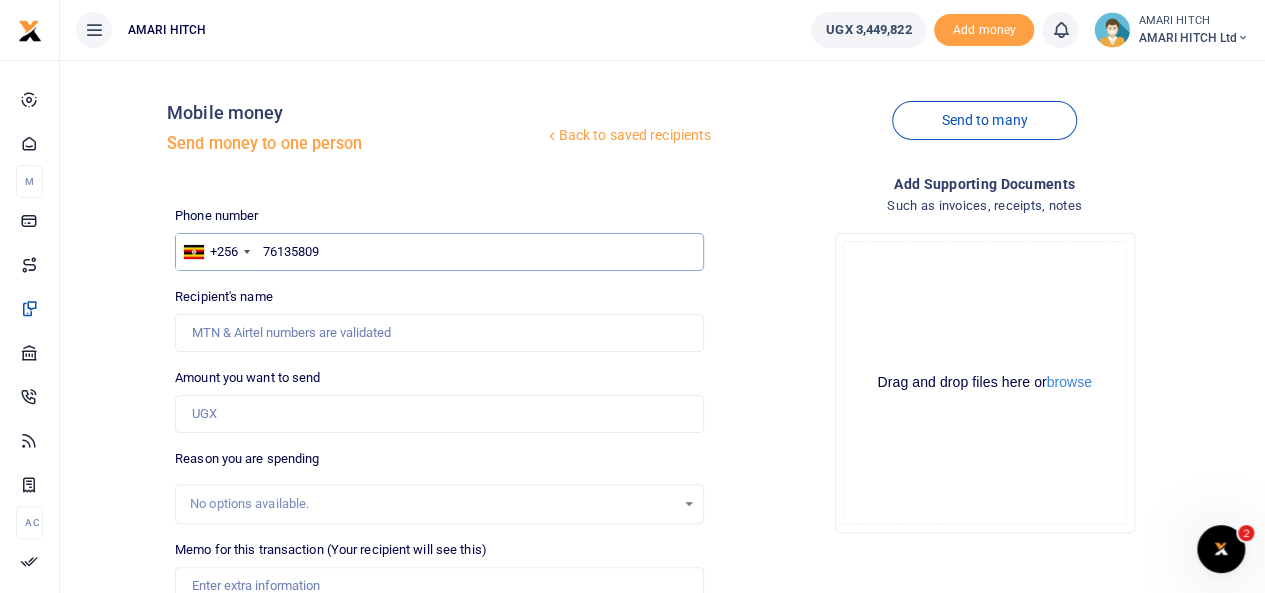 type on "761358093" 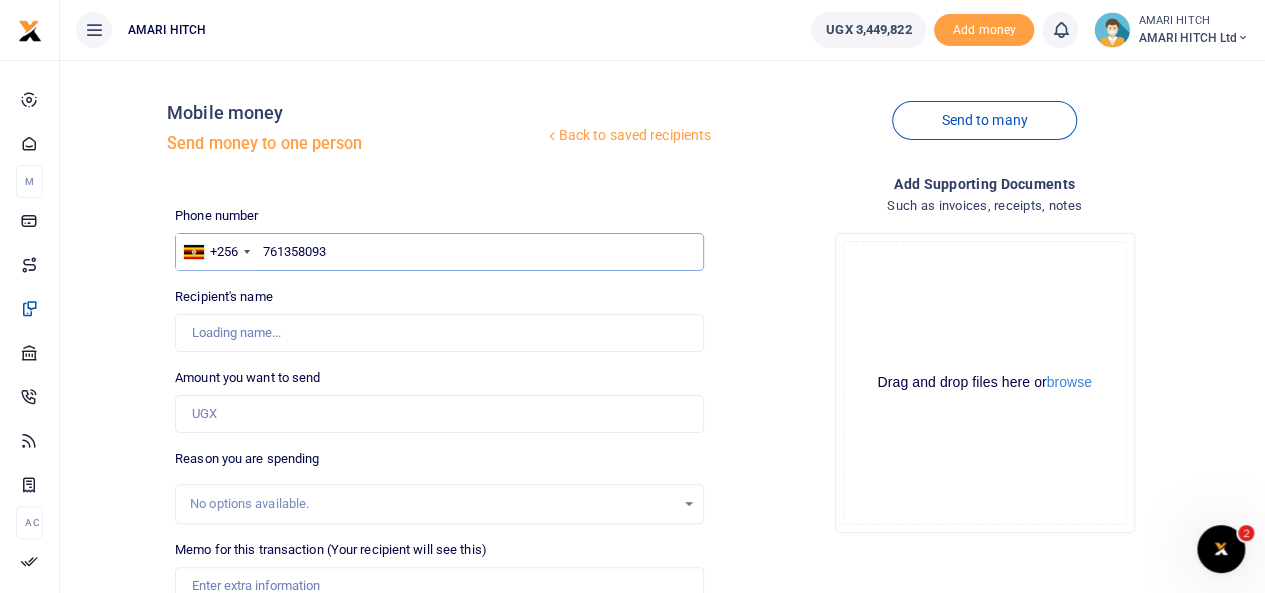 type on "Connie Kyasimiire" 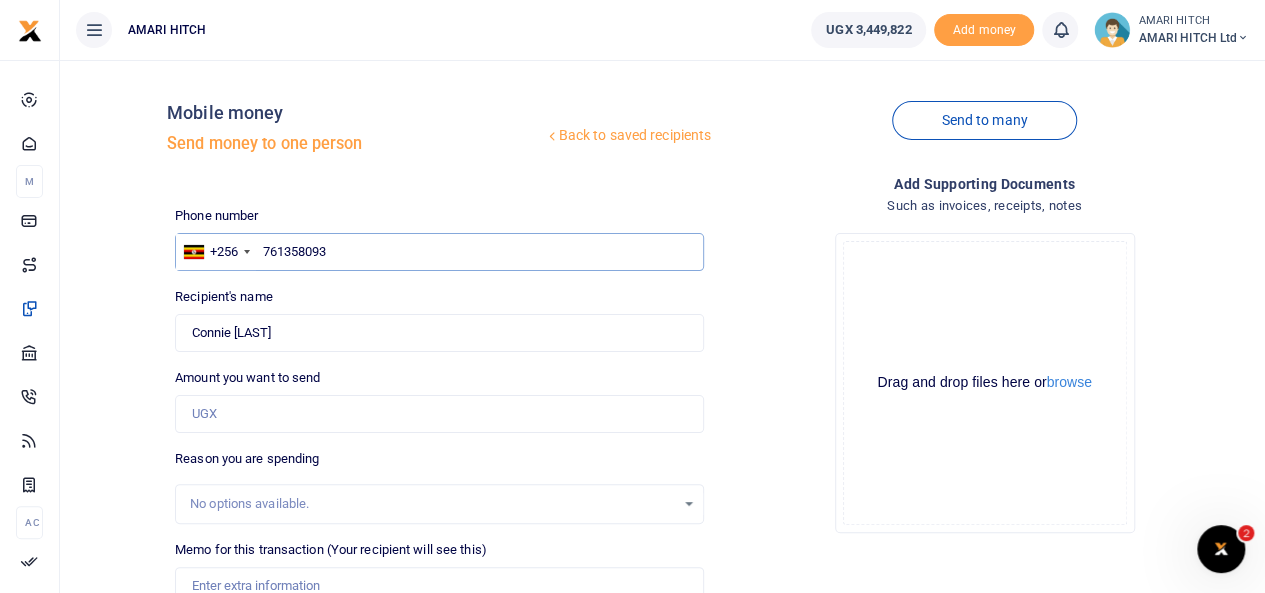 type on "761358093" 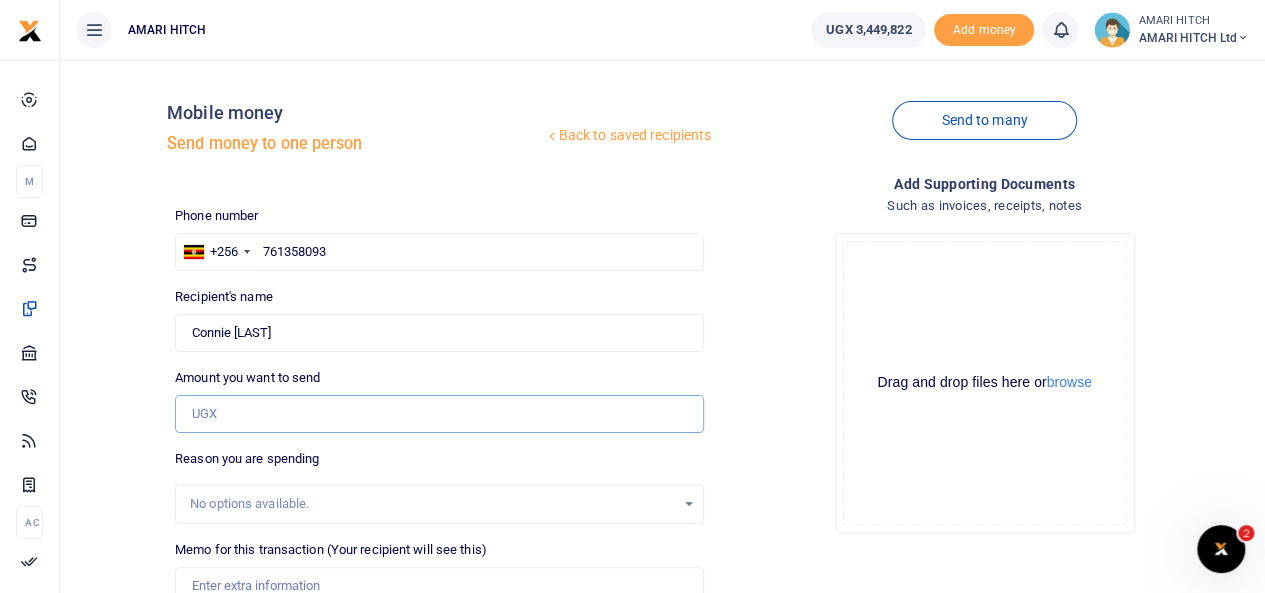 click on "Amount you want to send" at bounding box center (439, 414) 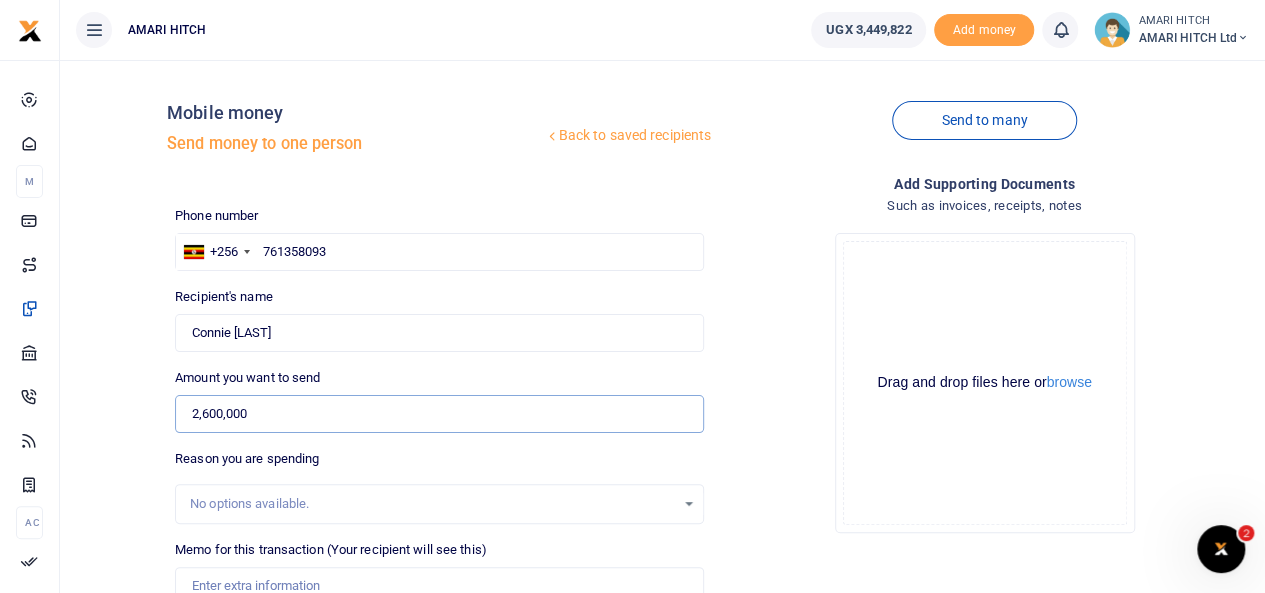 type on "2,600,000" 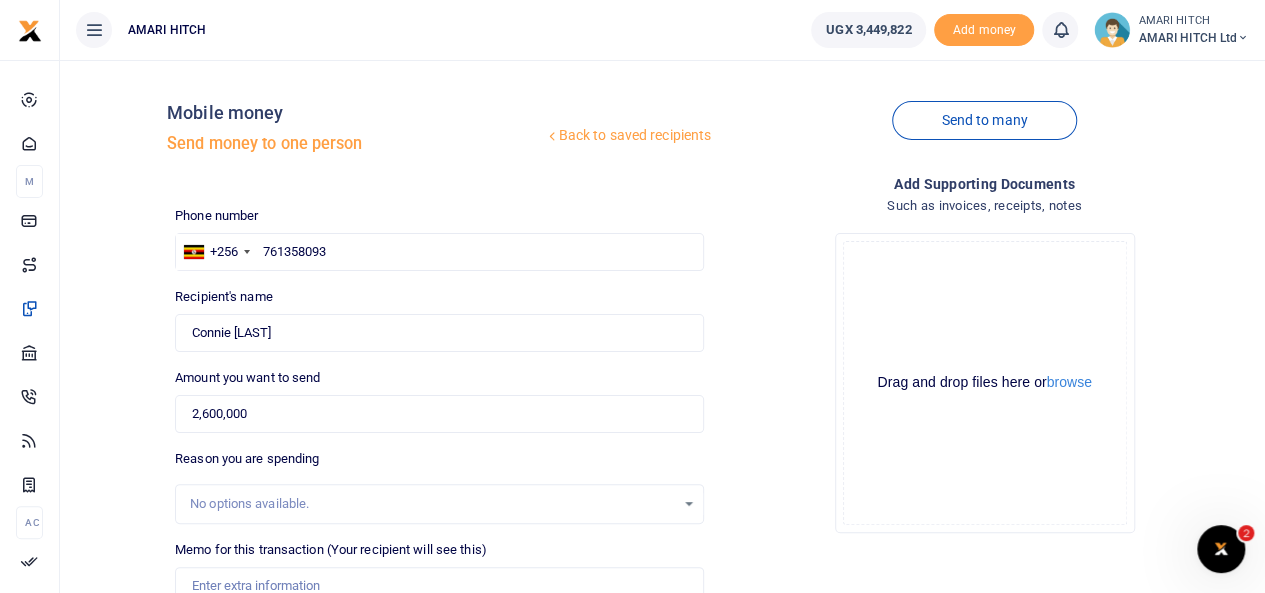 click on "No options available." at bounding box center [432, 504] 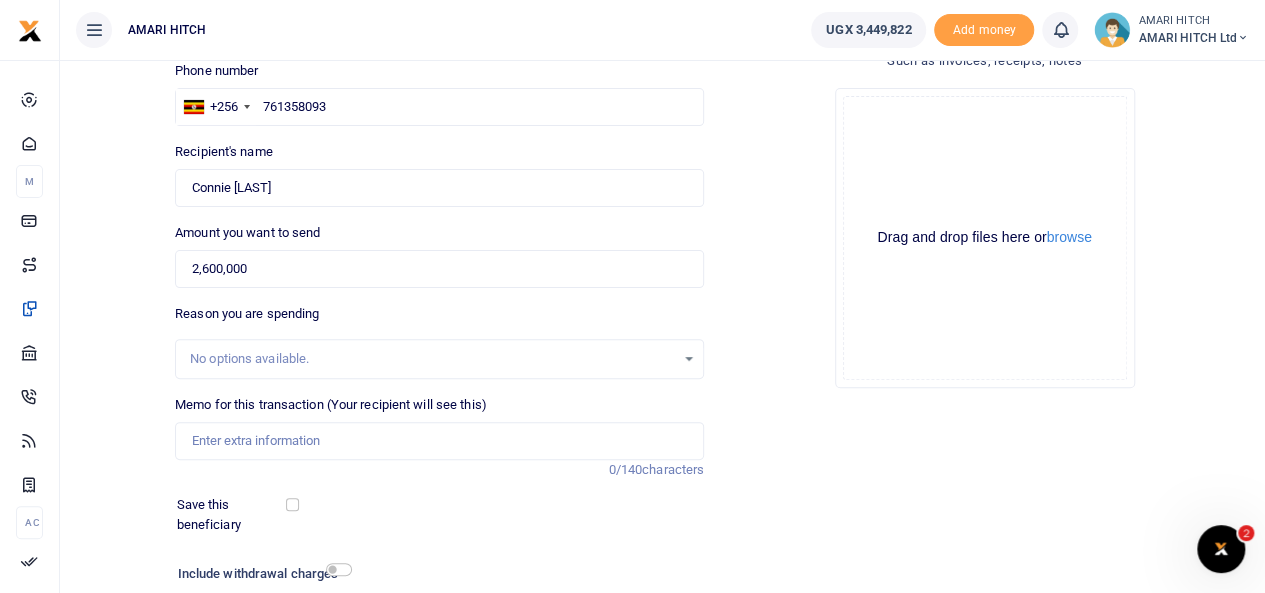 scroll, scrollTop: 148, scrollLeft: 0, axis: vertical 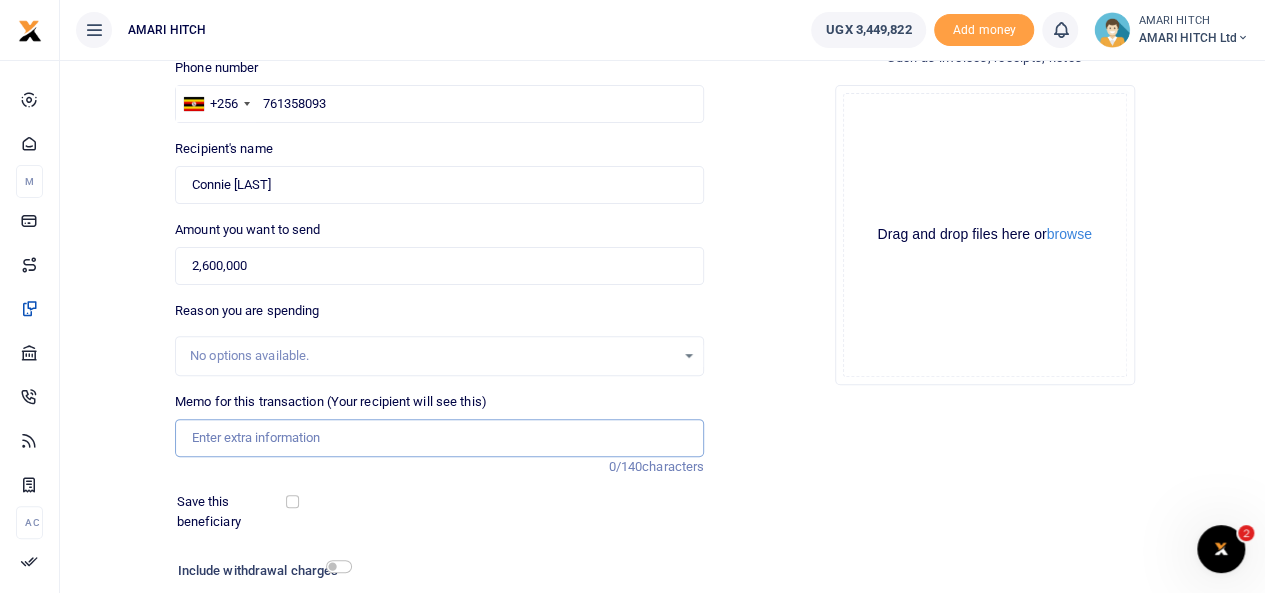 click on "Memo for this transaction (Your recipient will see this)" at bounding box center (439, 438) 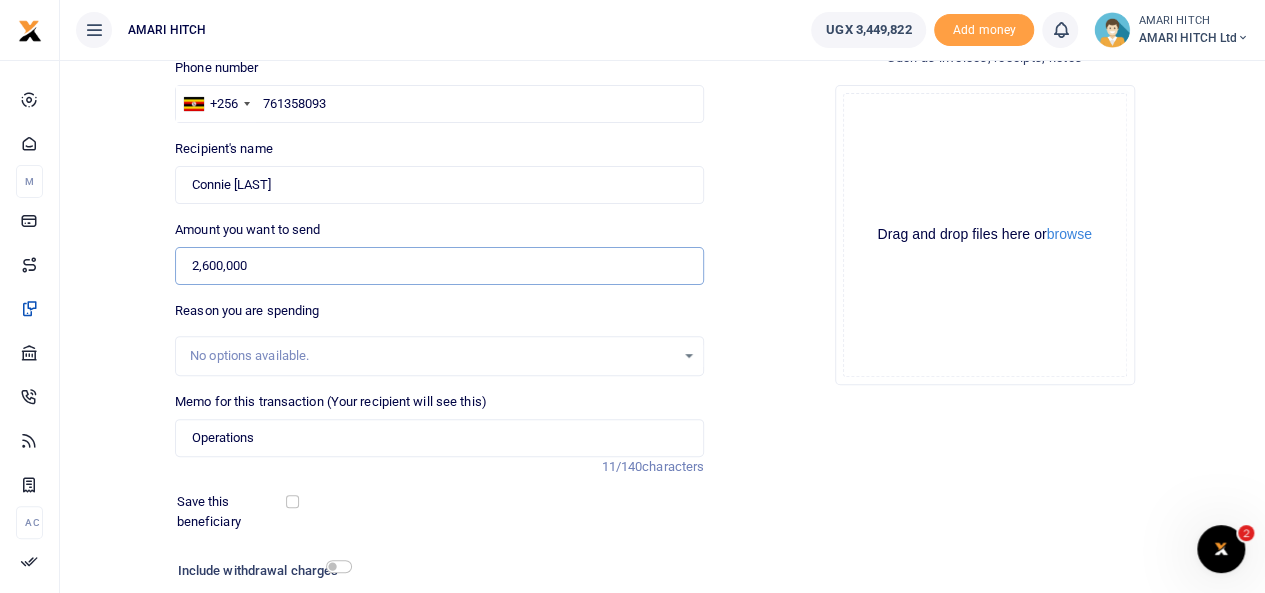 click on "2,600,000" at bounding box center [439, 266] 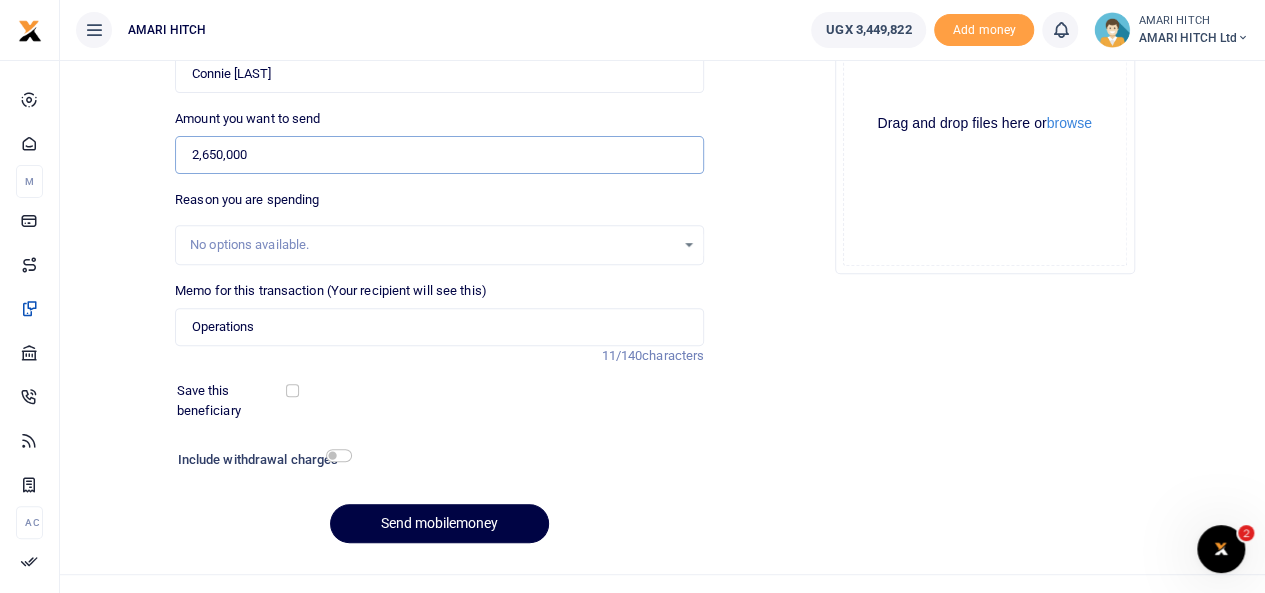 scroll, scrollTop: 260, scrollLeft: 0, axis: vertical 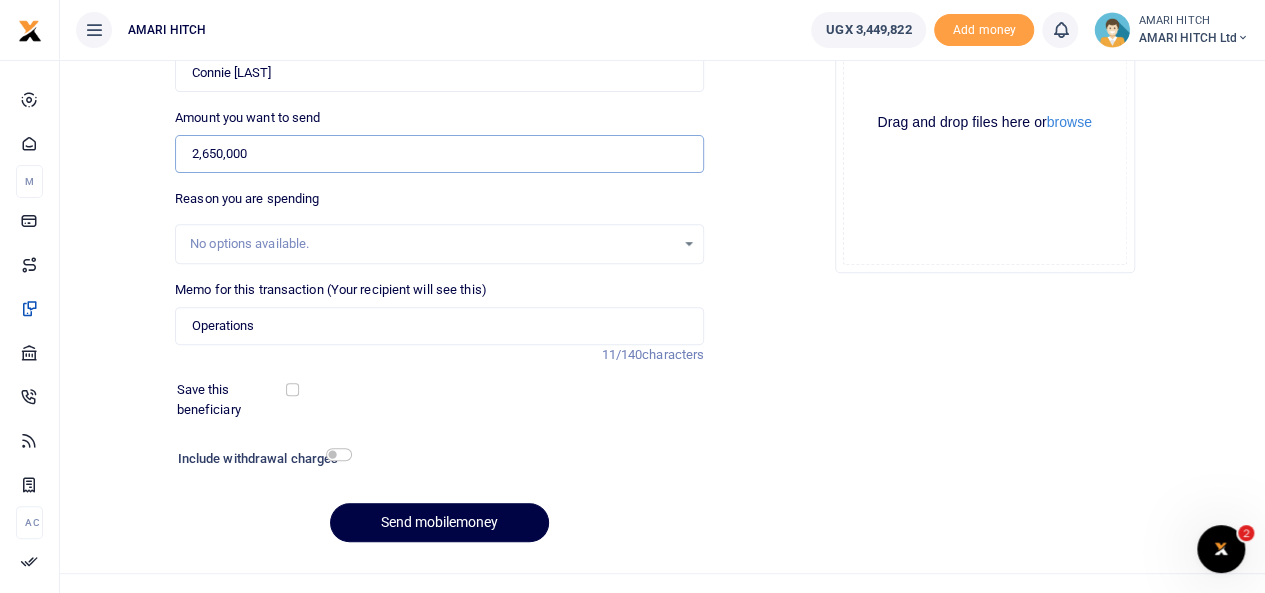 type on "2,650,000" 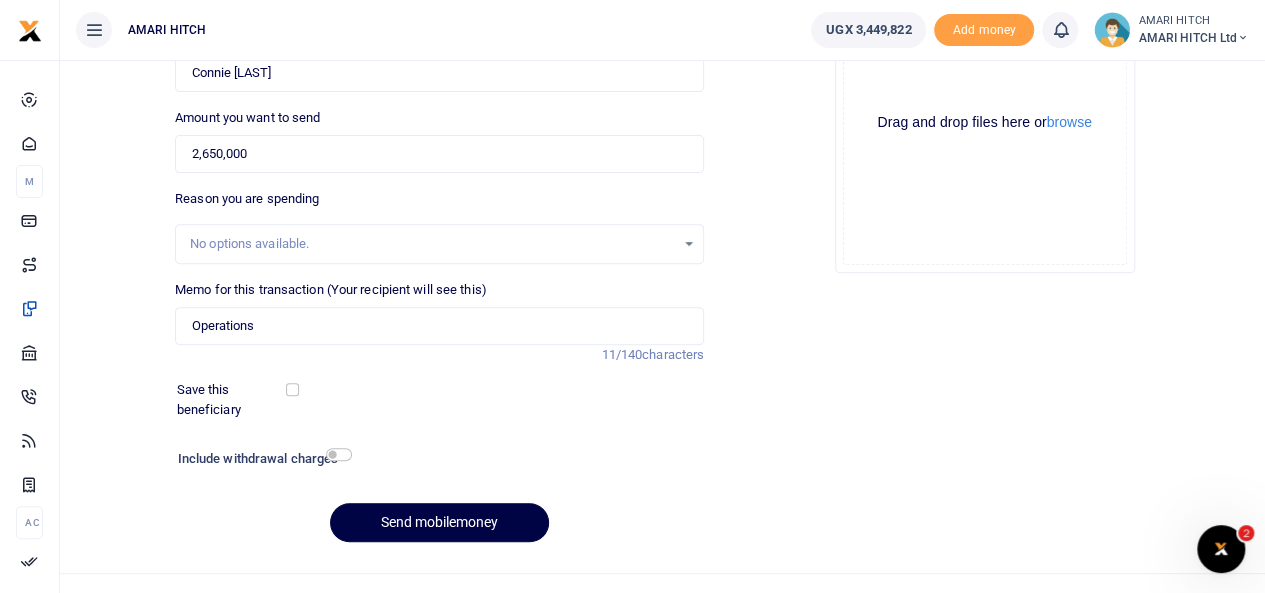 click on "No options available." at bounding box center [432, 244] 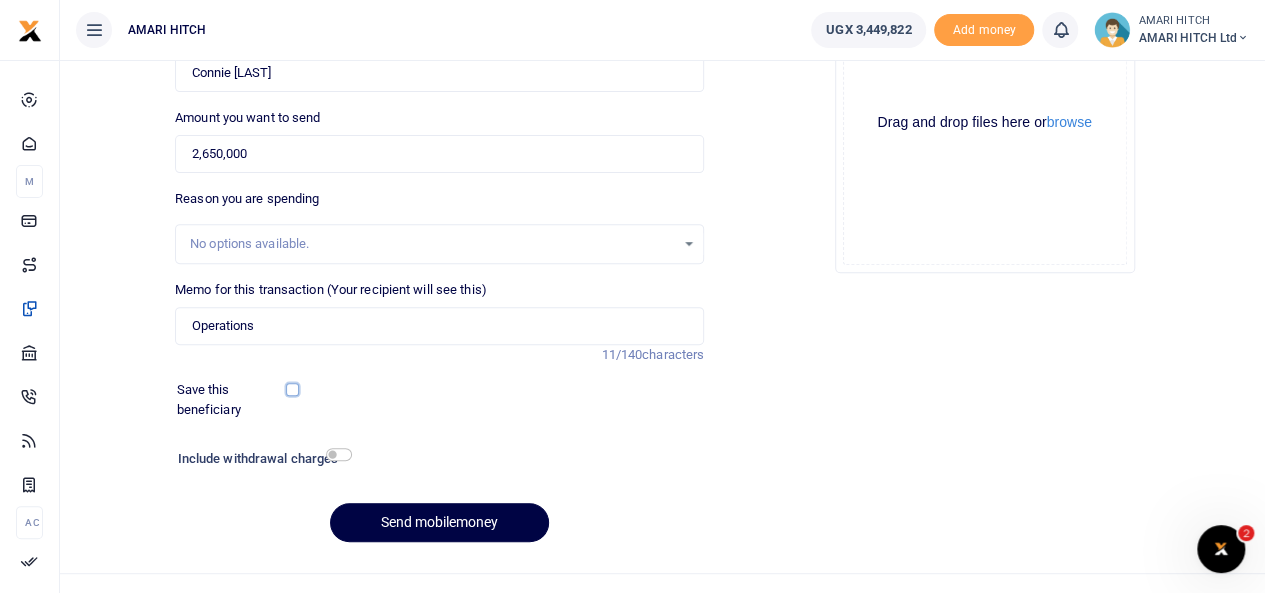 click at bounding box center [292, 389] 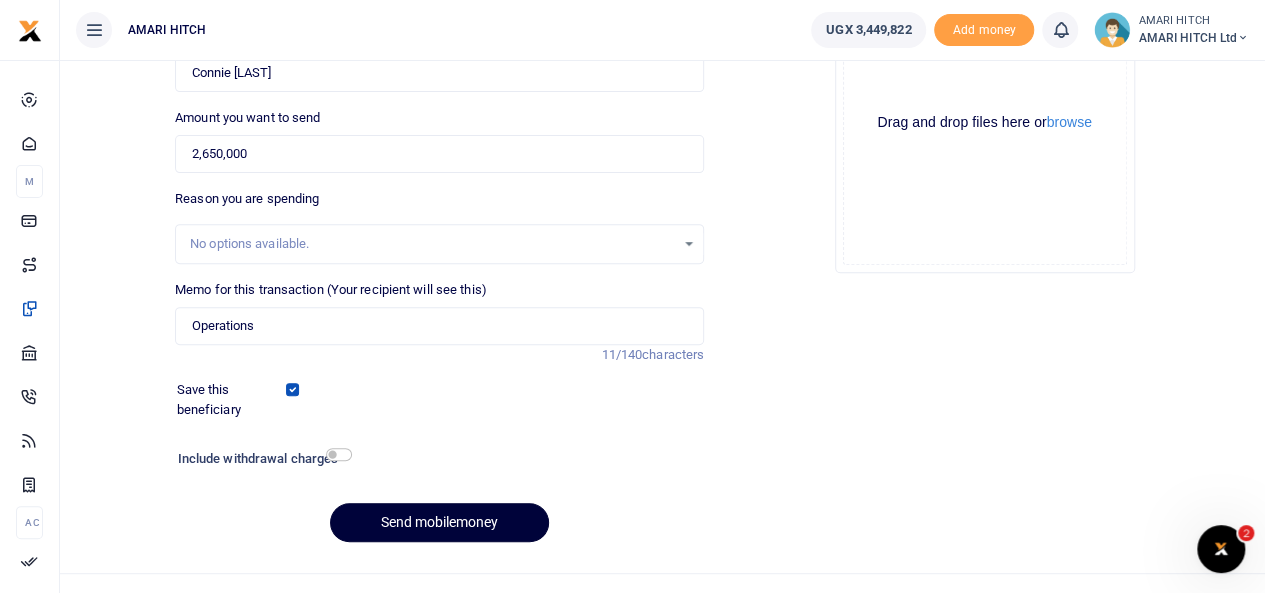 click on "Send mobilemoney" at bounding box center (439, 522) 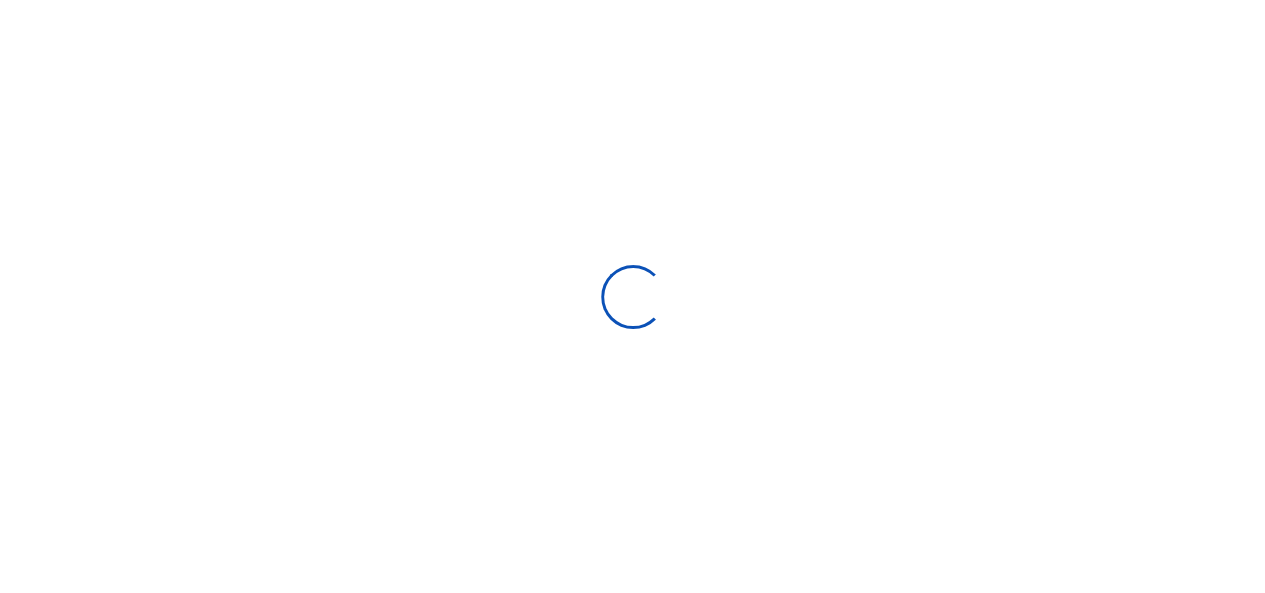 select 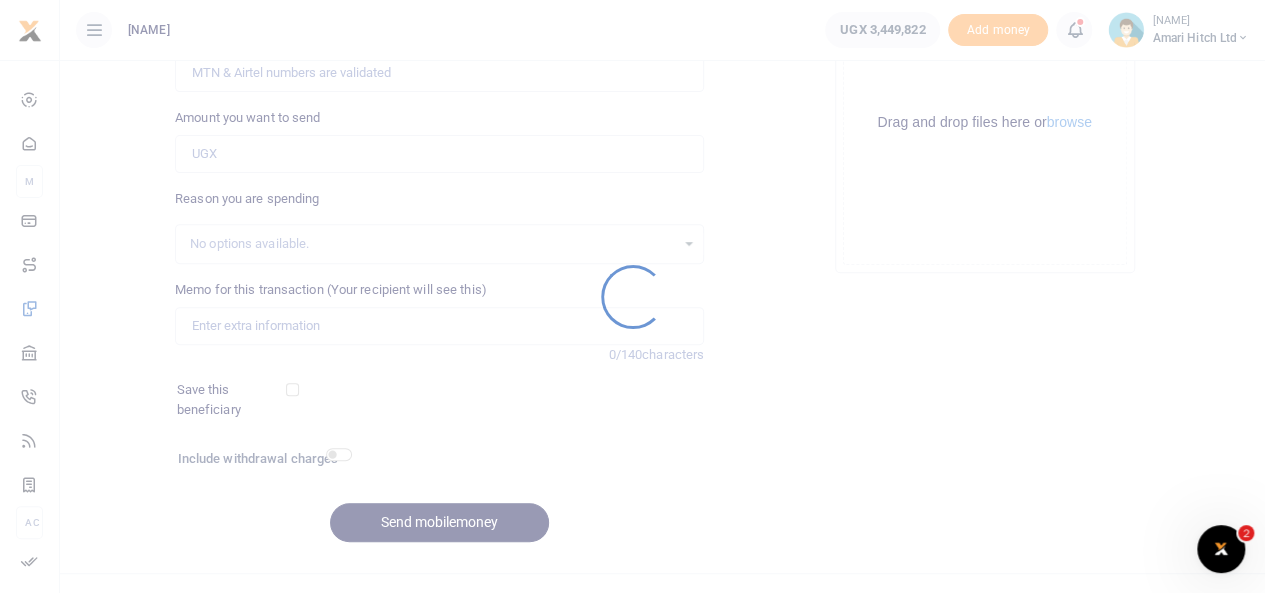 scroll, scrollTop: 0, scrollLeft: 0, axis: both 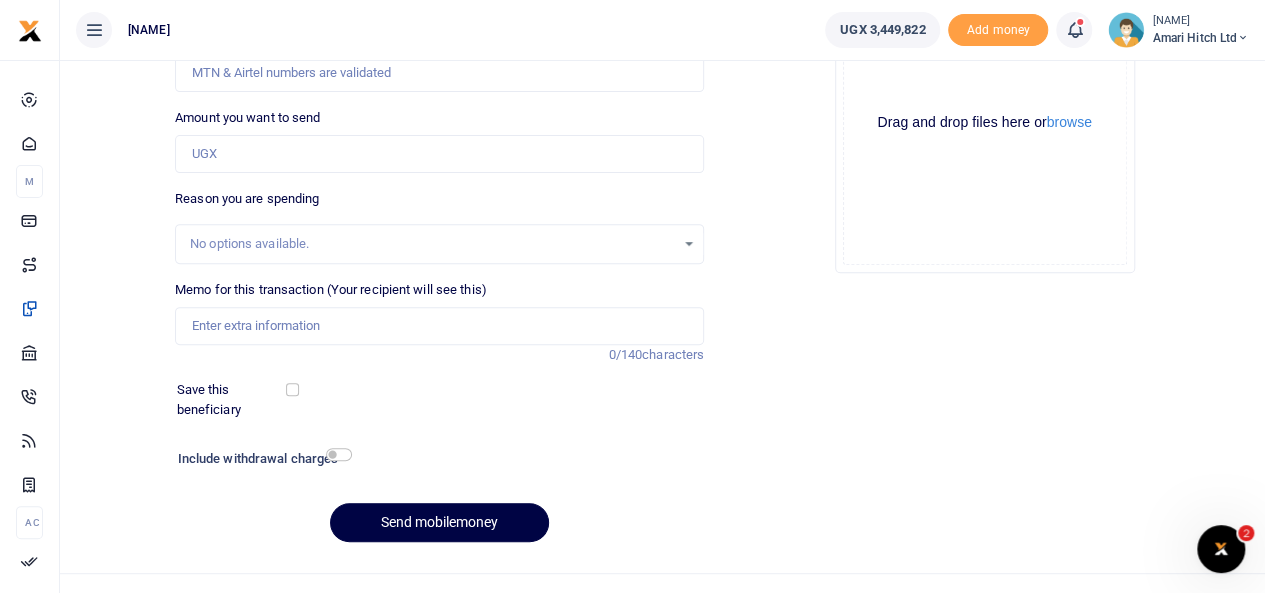 click at bounding box center [1074, 30] 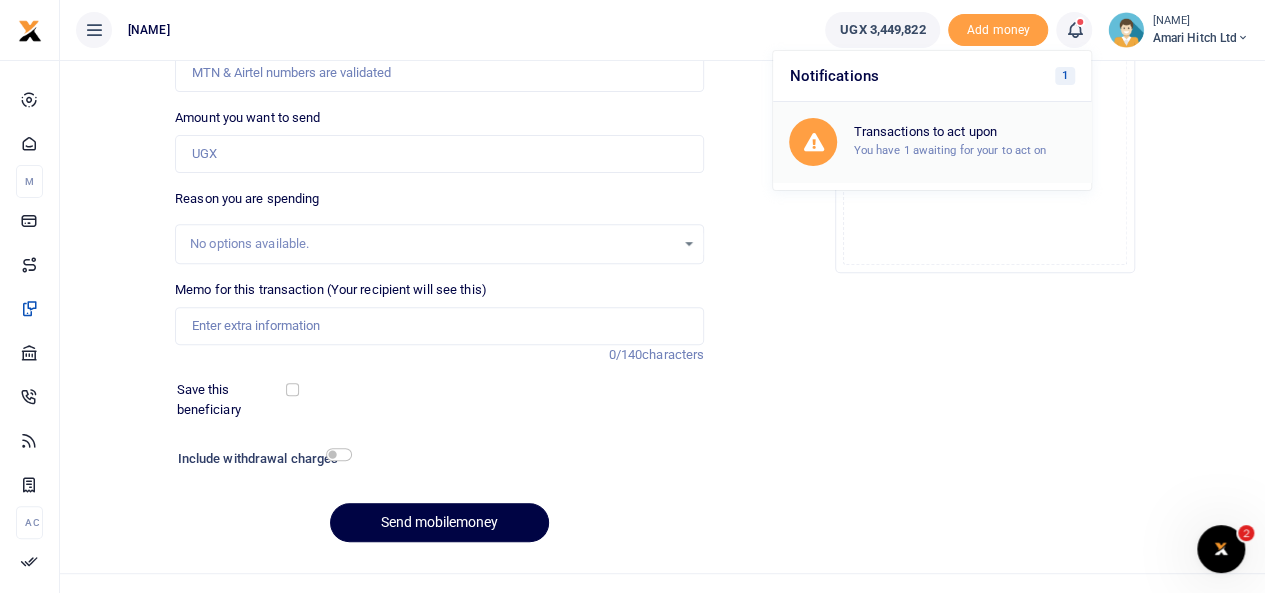 click on "You have 1 awaiting for your to act on" at bounding box center [949, 150] 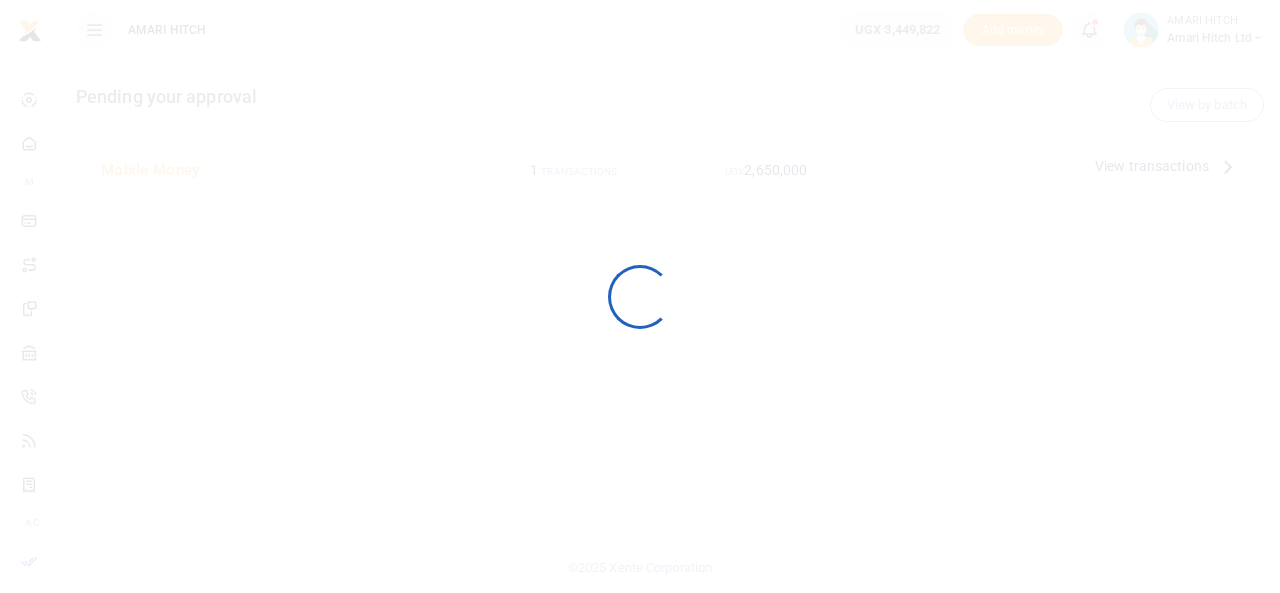 scroll, scrollTop: 0, scrollLeft: 0, axis: both 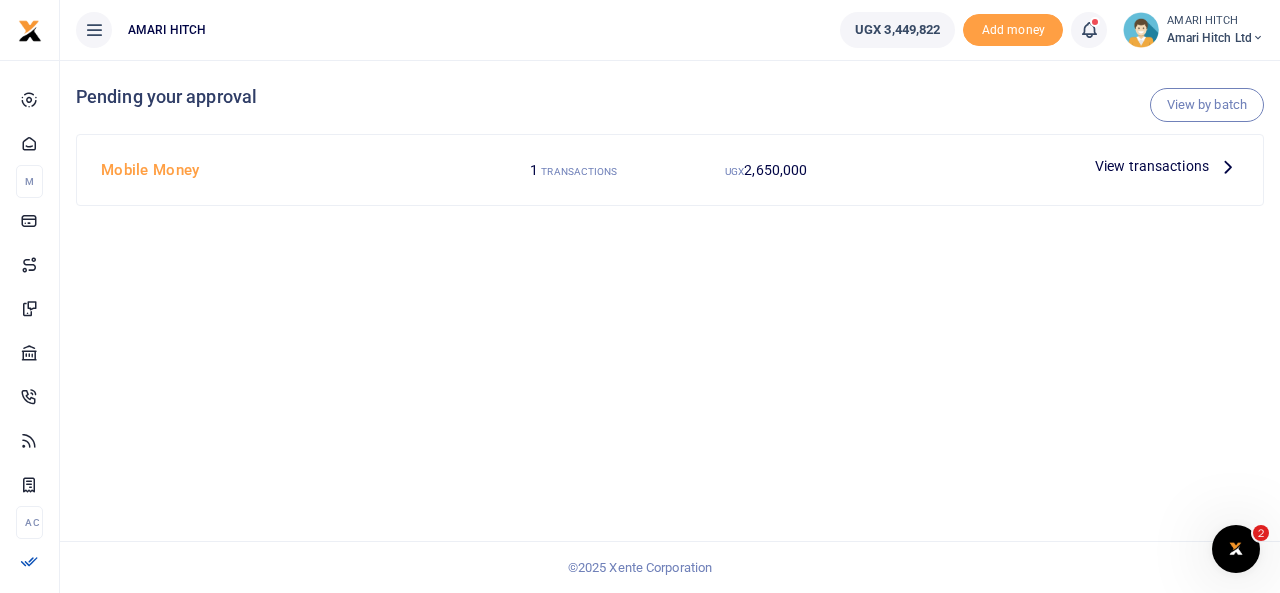 click on "View transactions" at bounding box center (1152, 166) 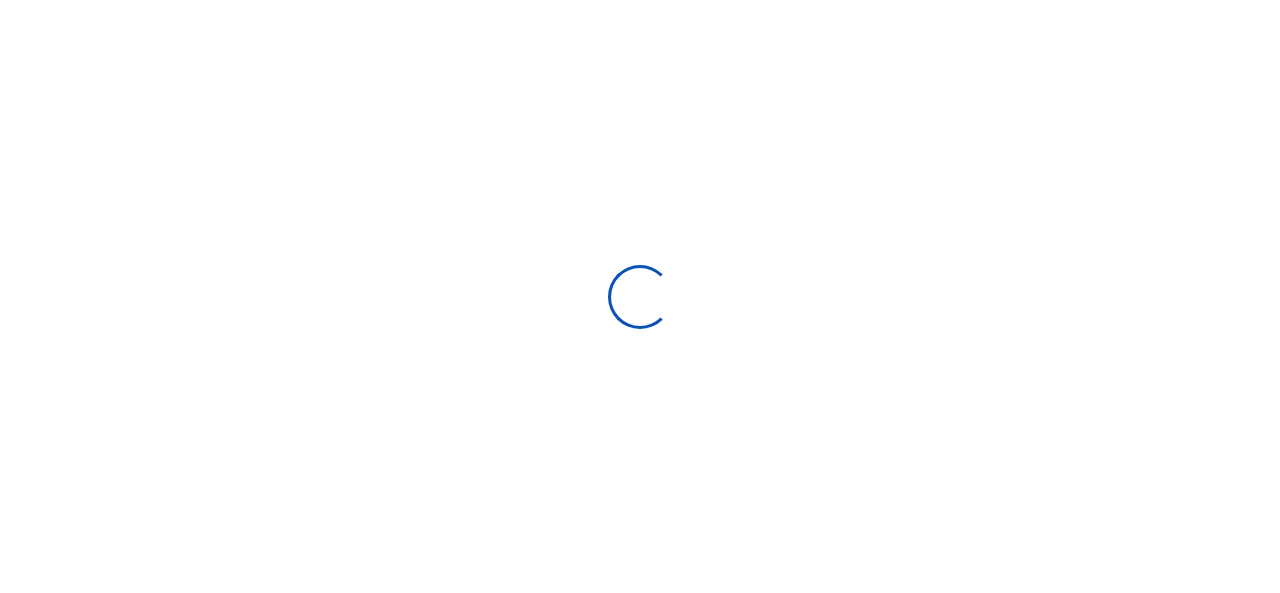 scroll, scrollTop: 0, scrollLeft: 0, axis: both 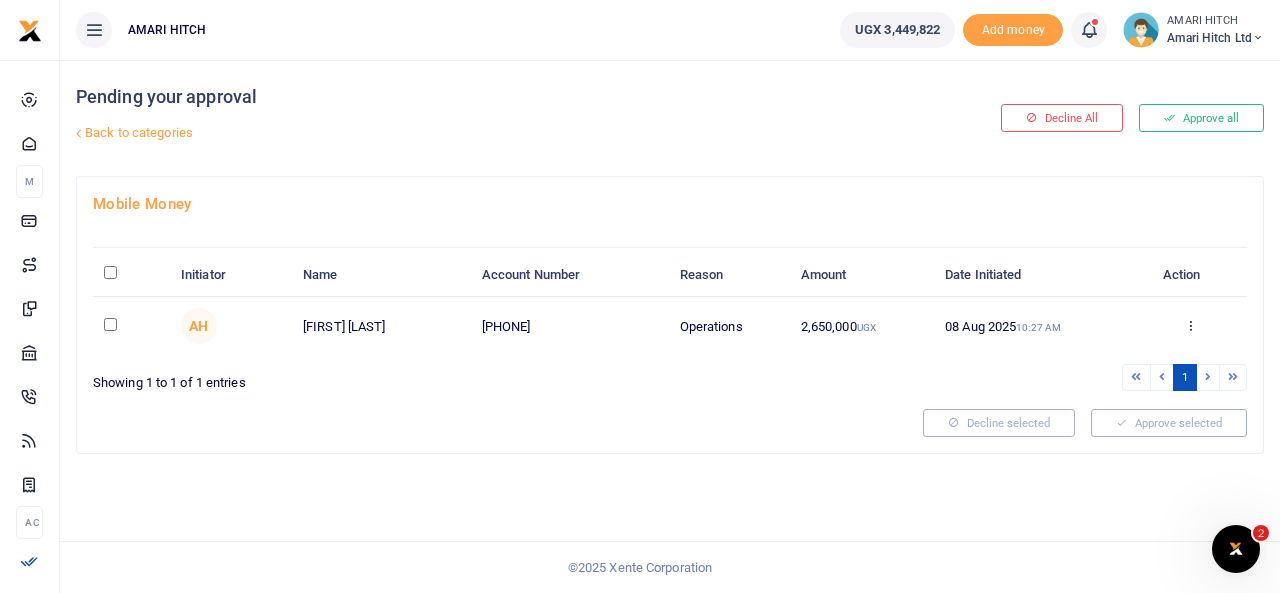 click at bounding box center (1190, 325) 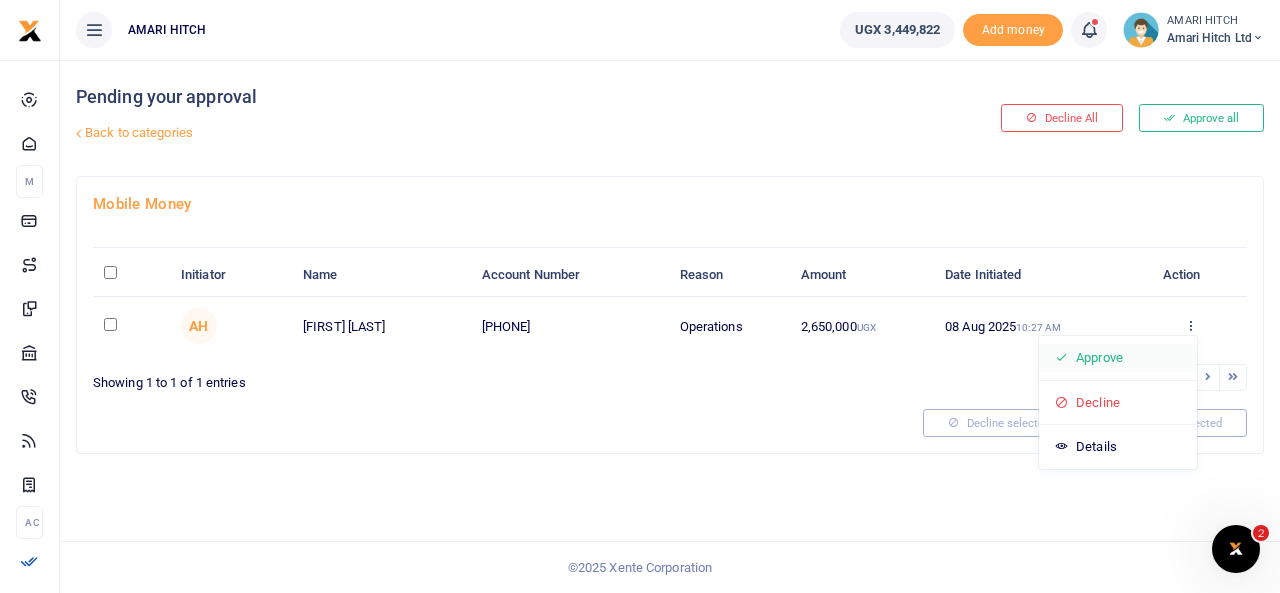click on "Approve" at bounding box center [1118, 358] 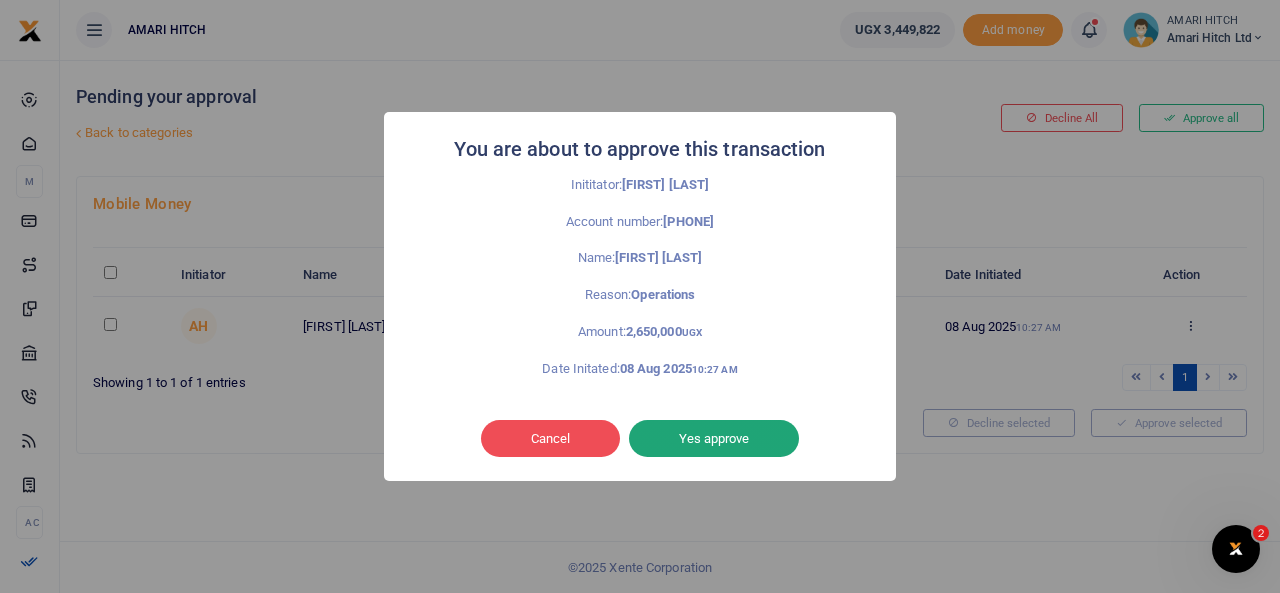 click on "Yes approve" at bounding box center (714, 439) 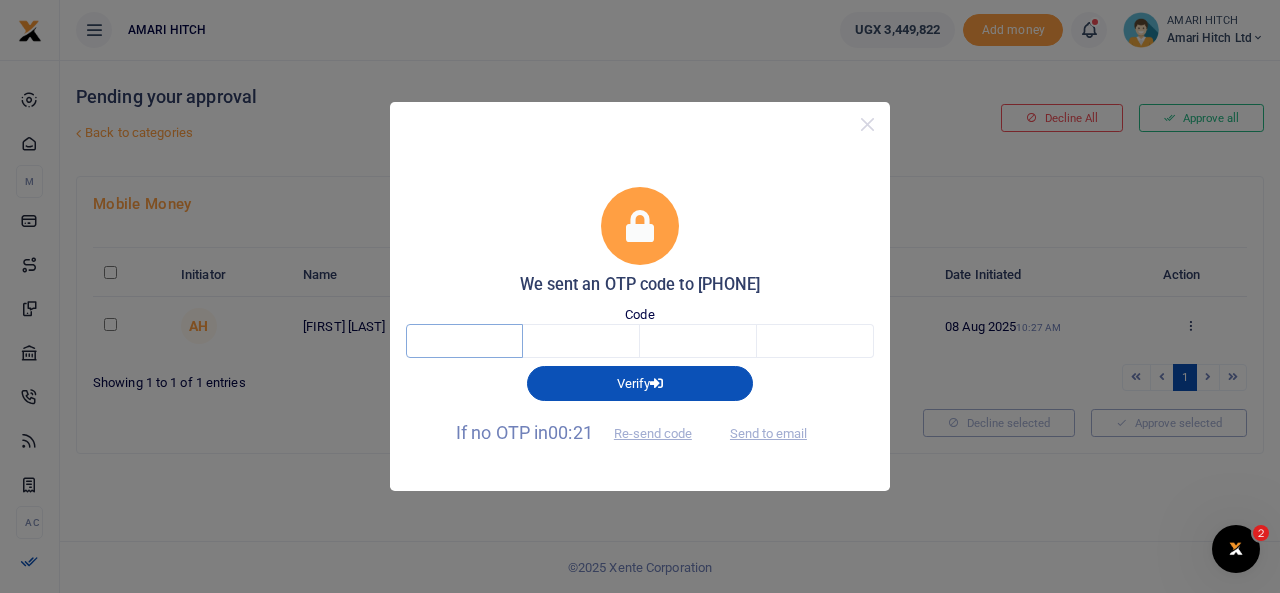 click at bounding box center [464, 341] 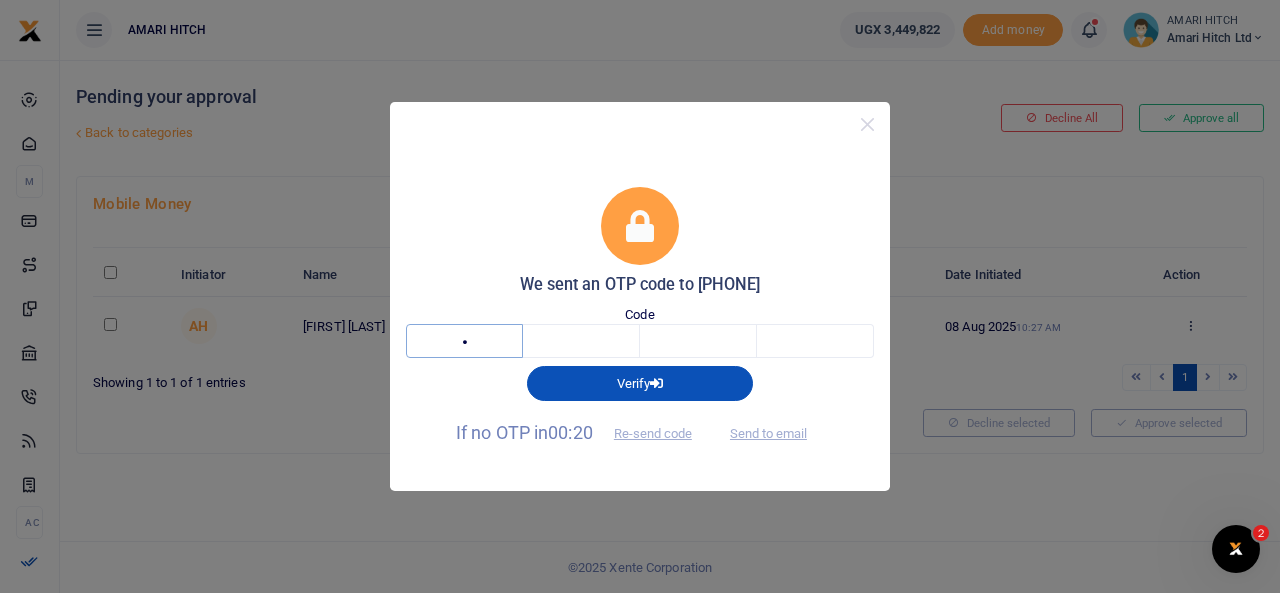 type on "3" 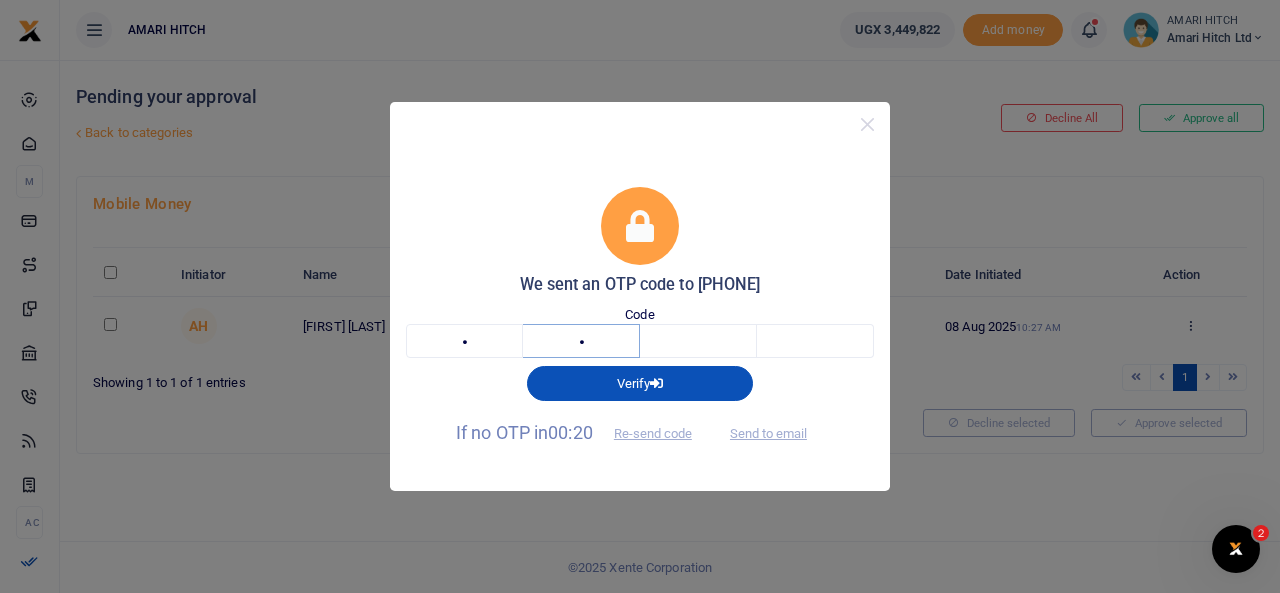 type on "5" 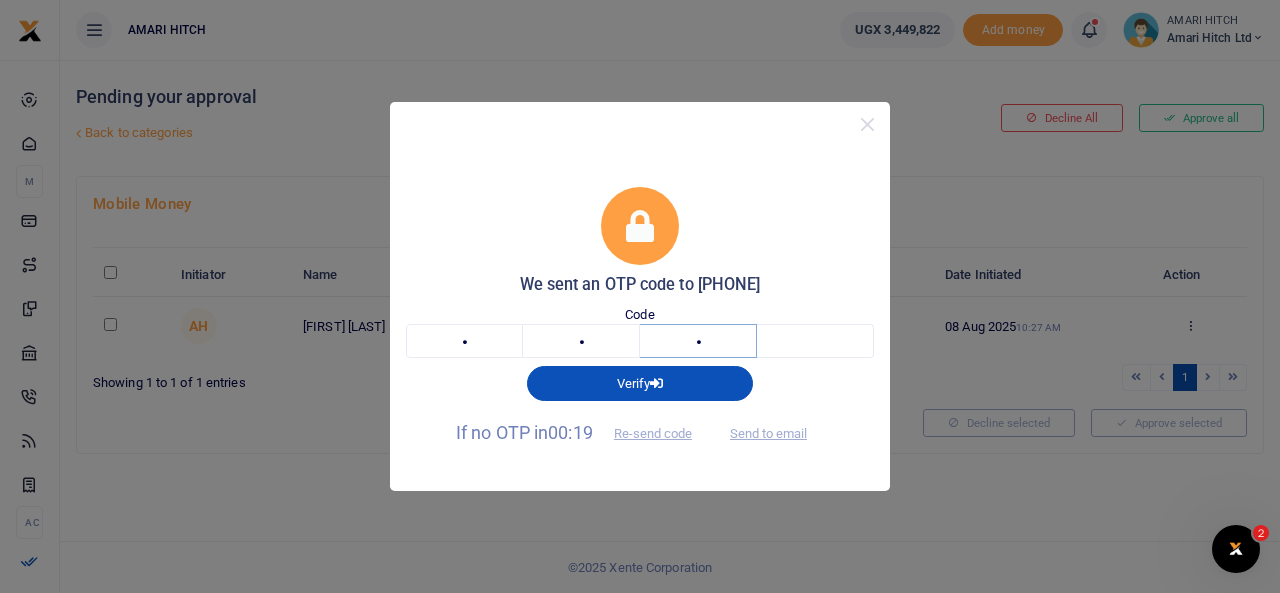 type on "0" 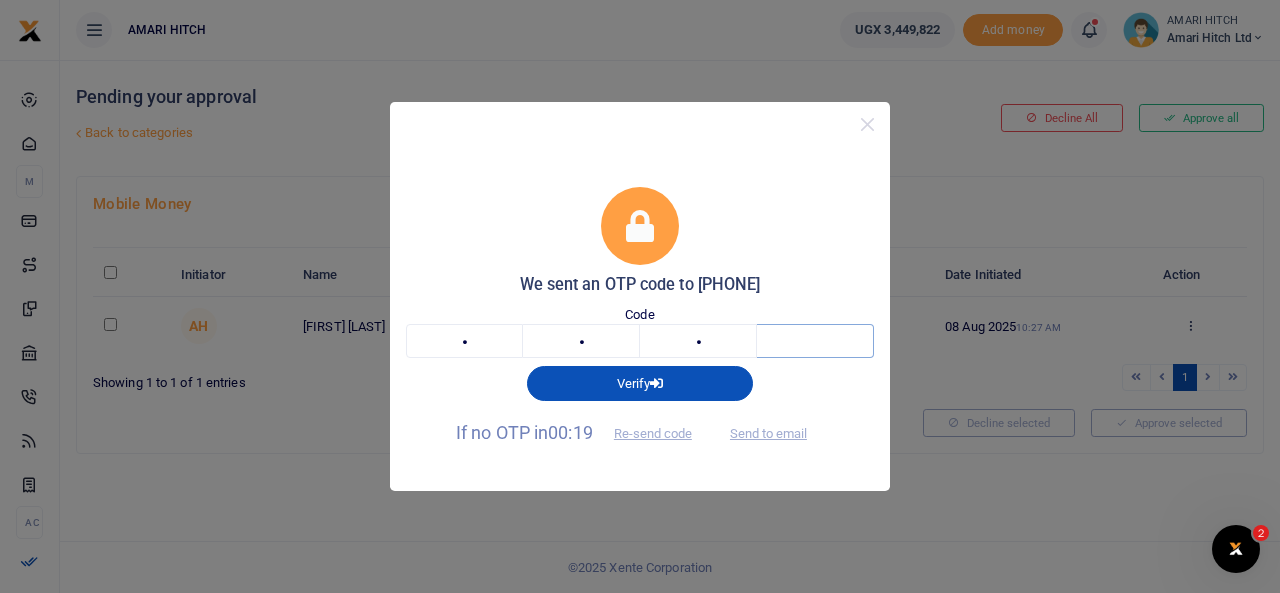 type on "8" 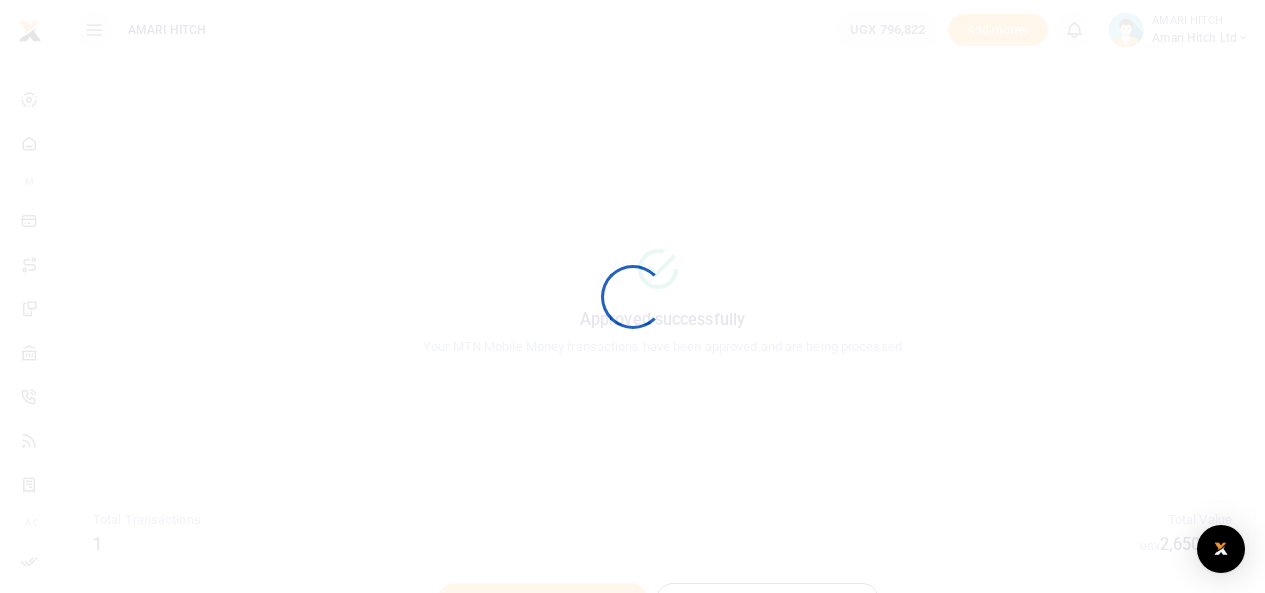 scroll, scrollTop: 0, scrollLeft: 0, axis: both 